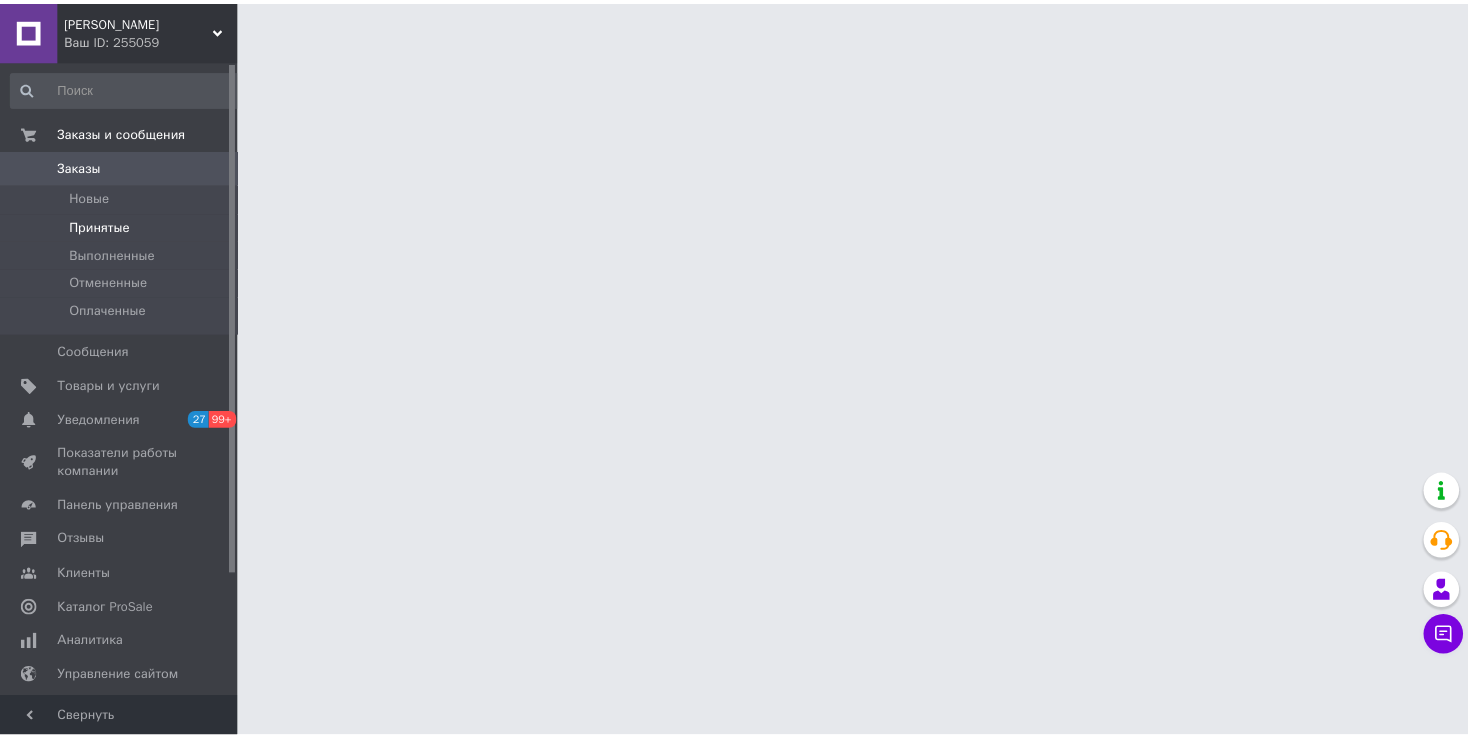 scroll, scrollTop: 0, scrollLeft: 0, axis: both 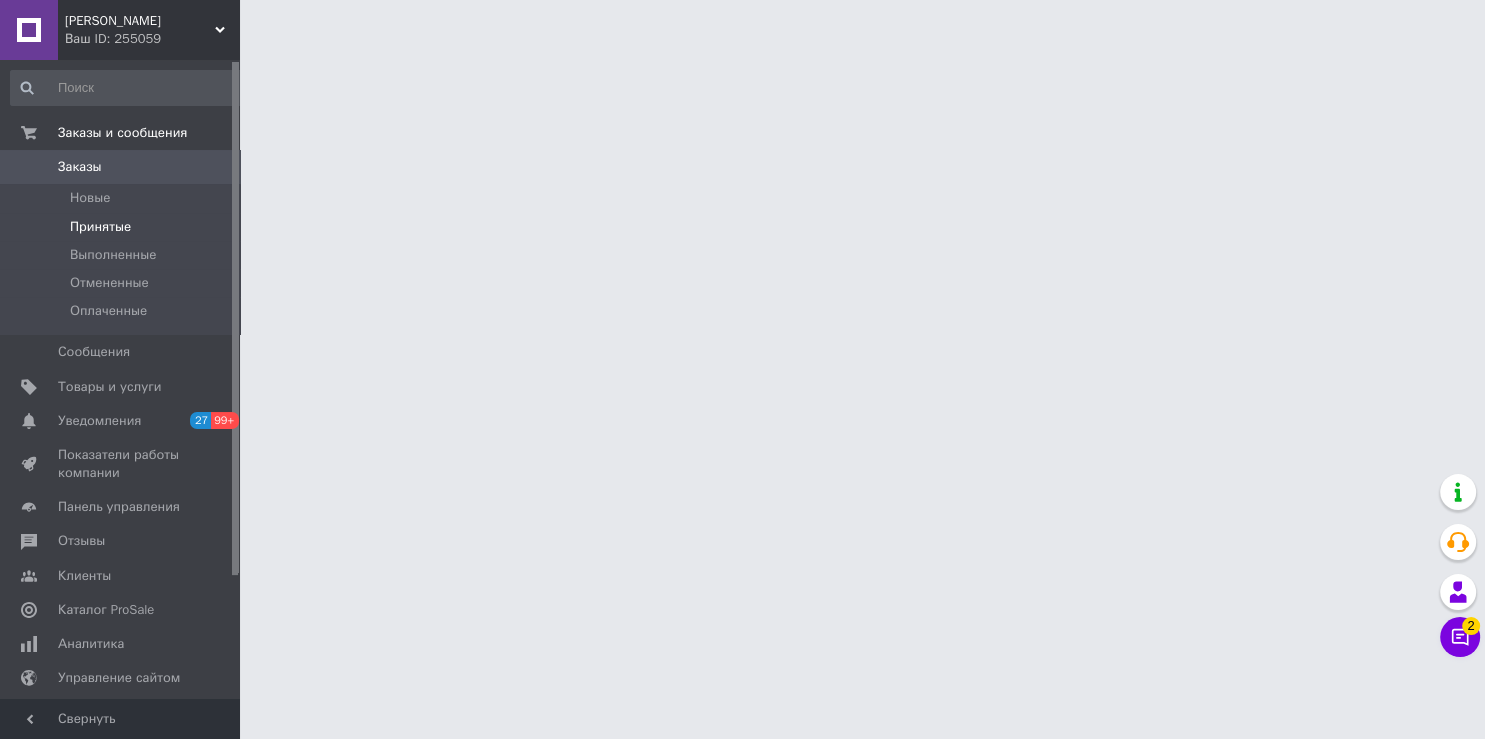 click on "Принятые" at bounding box center [100, 227] 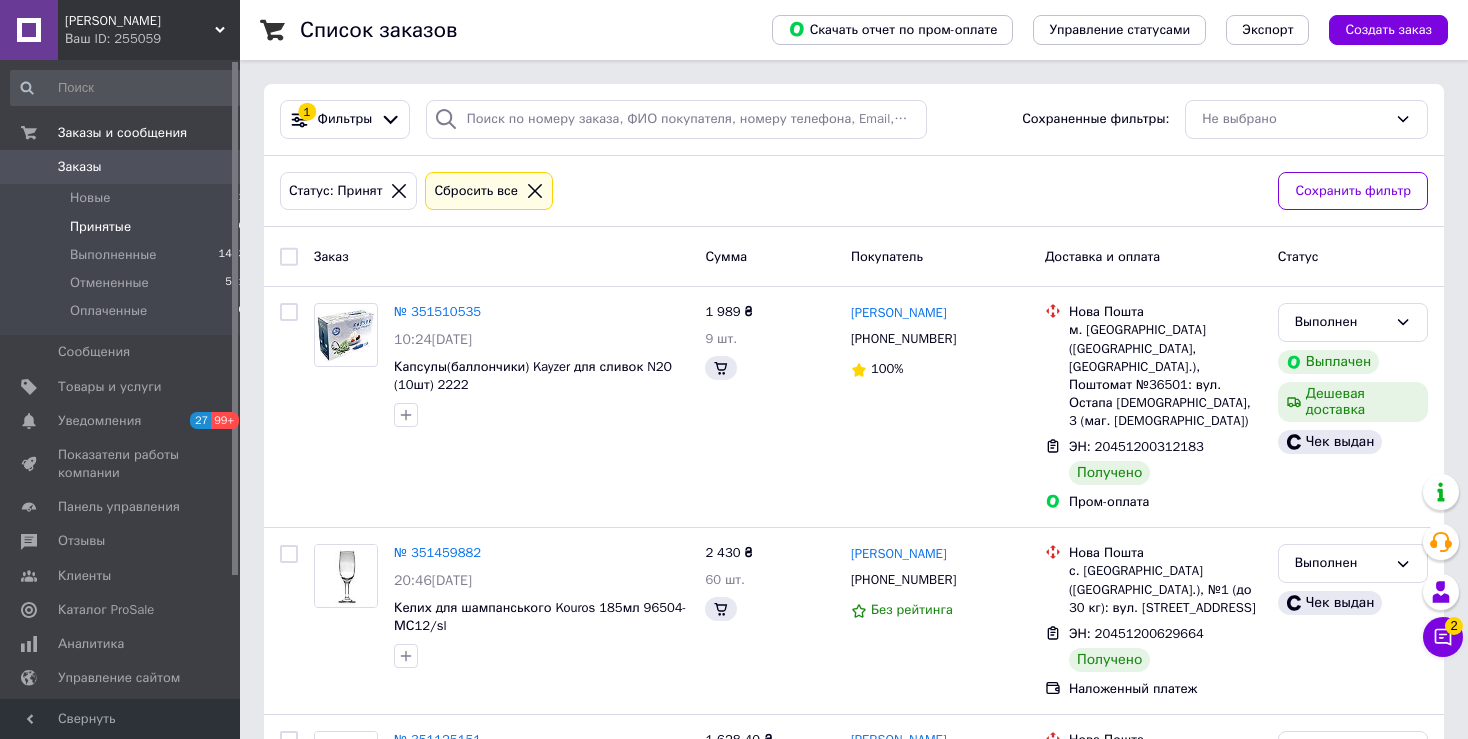 click on "Принятые" at bounding box center [100, 227] 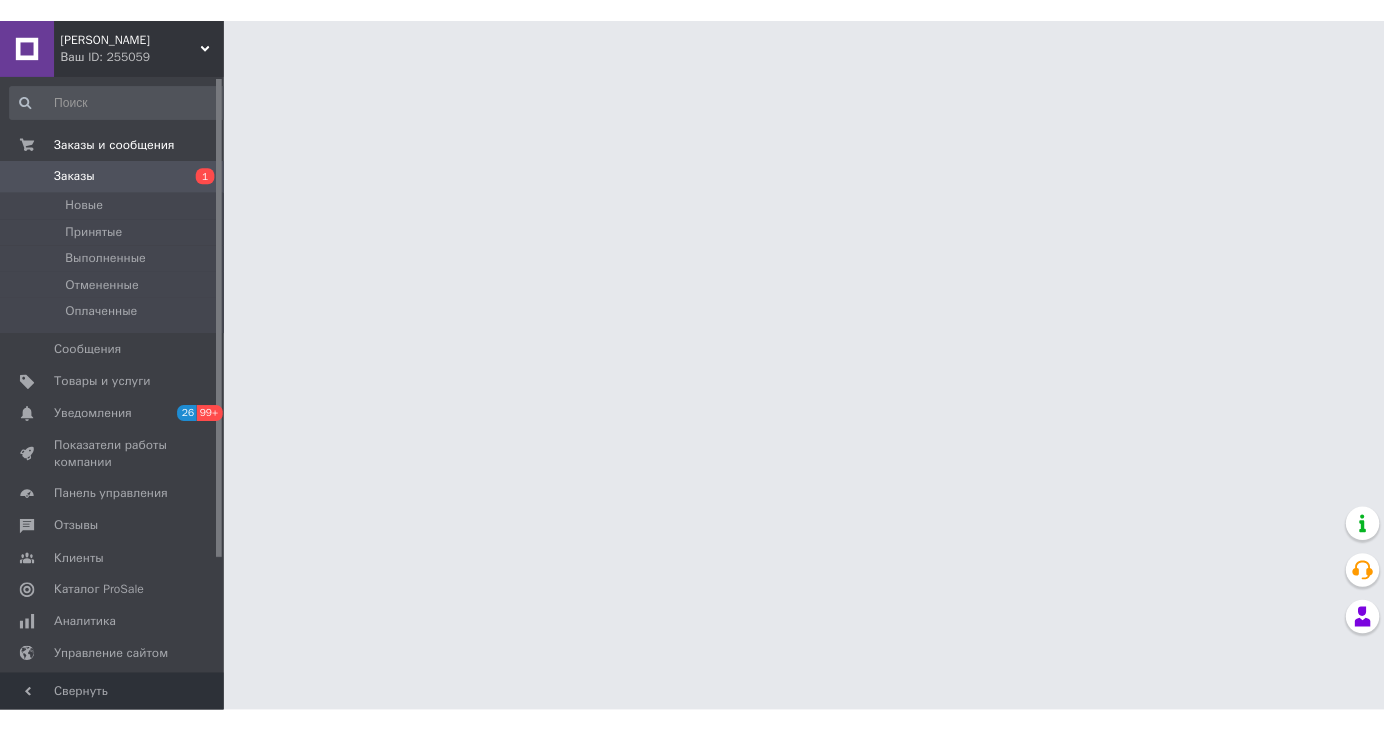 scroll, scrollTop: 0, scrollLeft: 0, axis: both 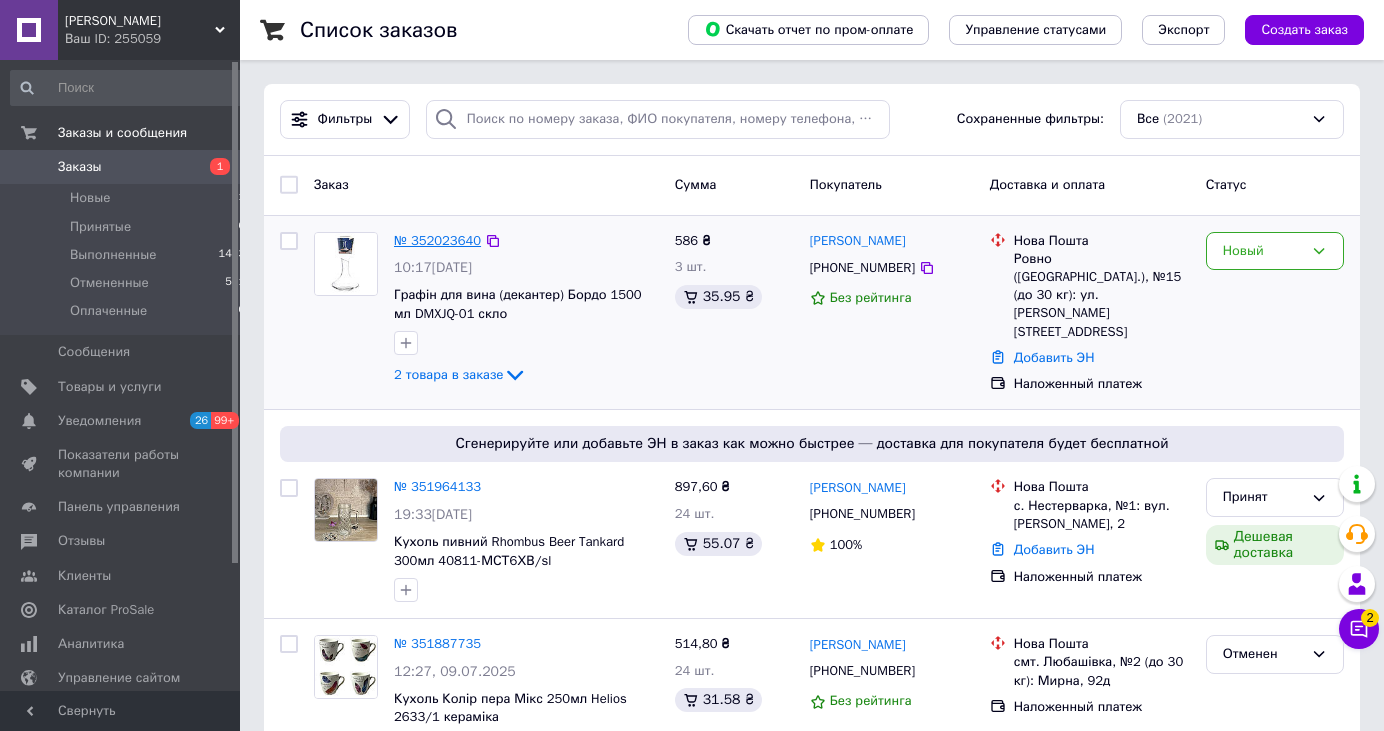 click on "№ 352023640" at bounding box center [437, 240] 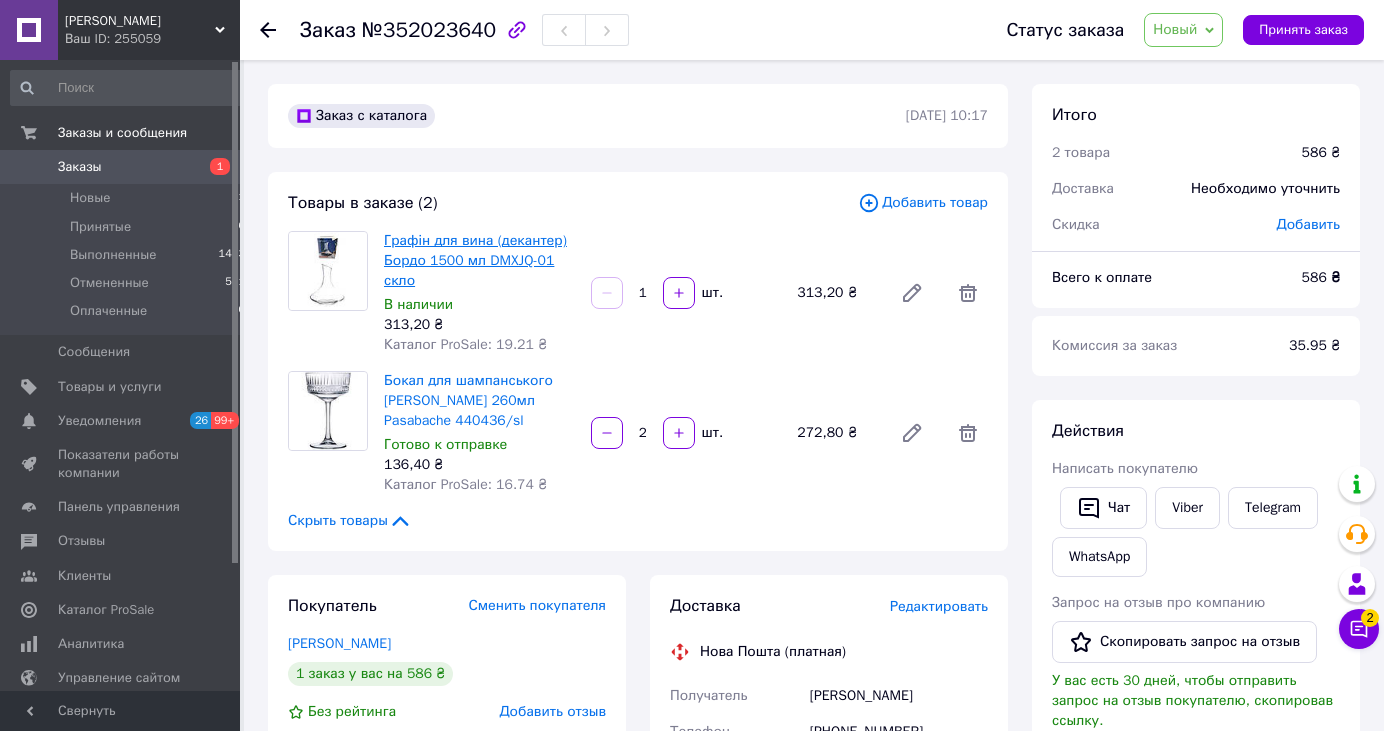 click on "Графін для вина (декантер) Бордо 1500 мл DMXJQ-01 скло" at bounding box center (475, 260) 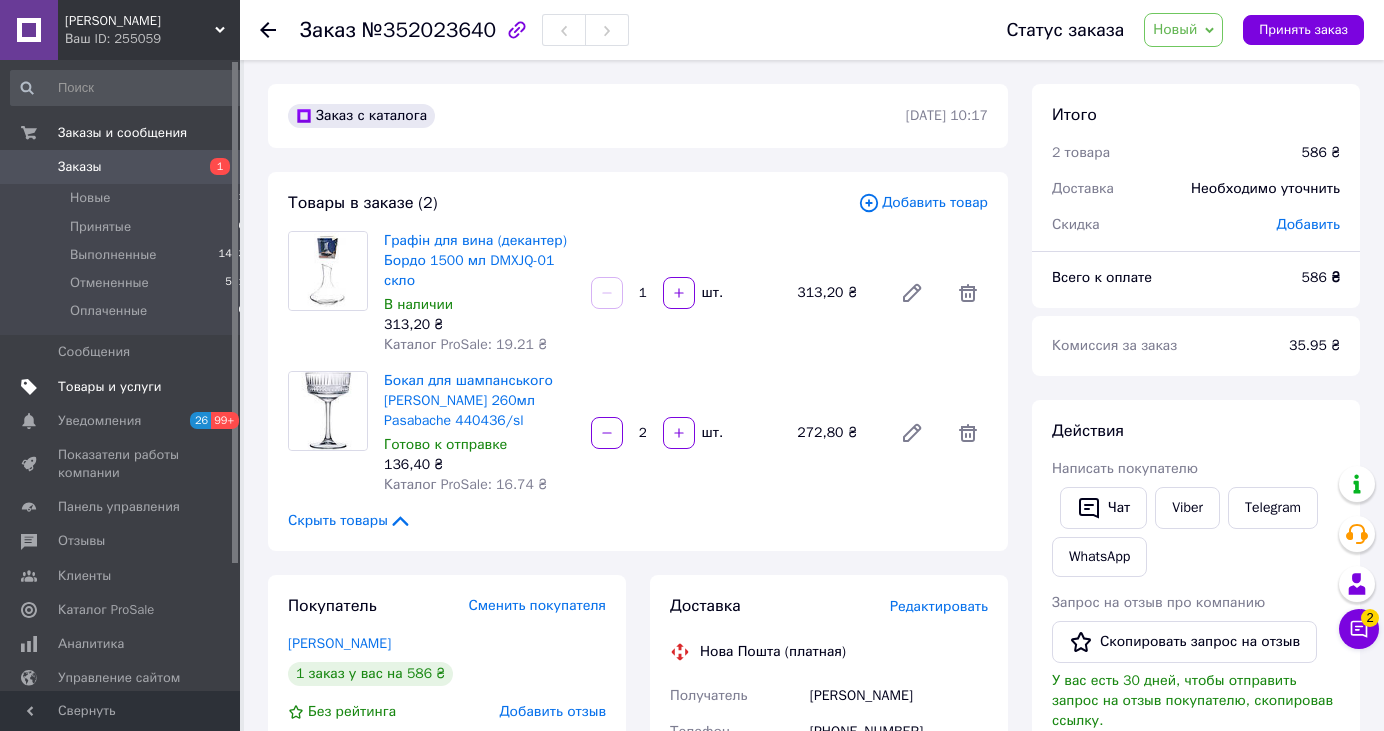 click on "Товары и услуги" at bounding box center [110, 387] 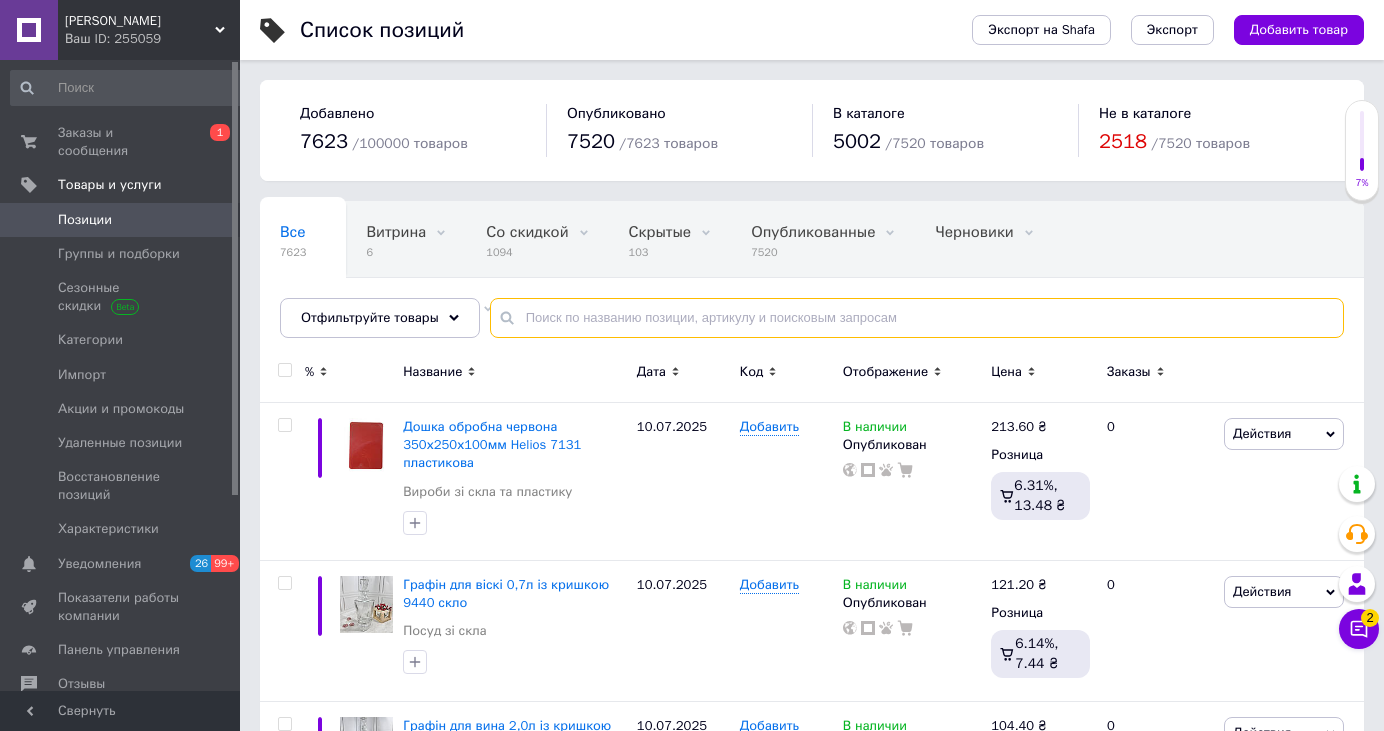 click at bounding box center [917, 318] 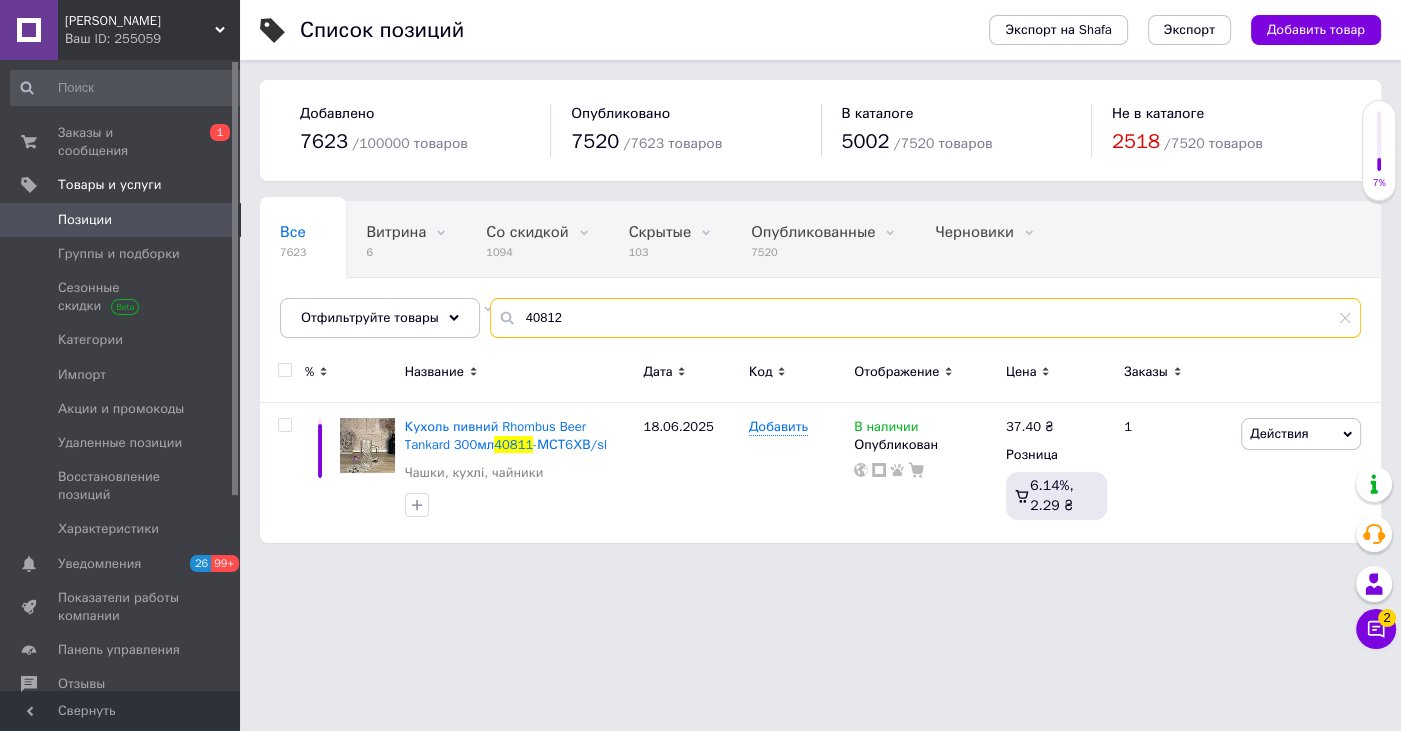 type on "40812" 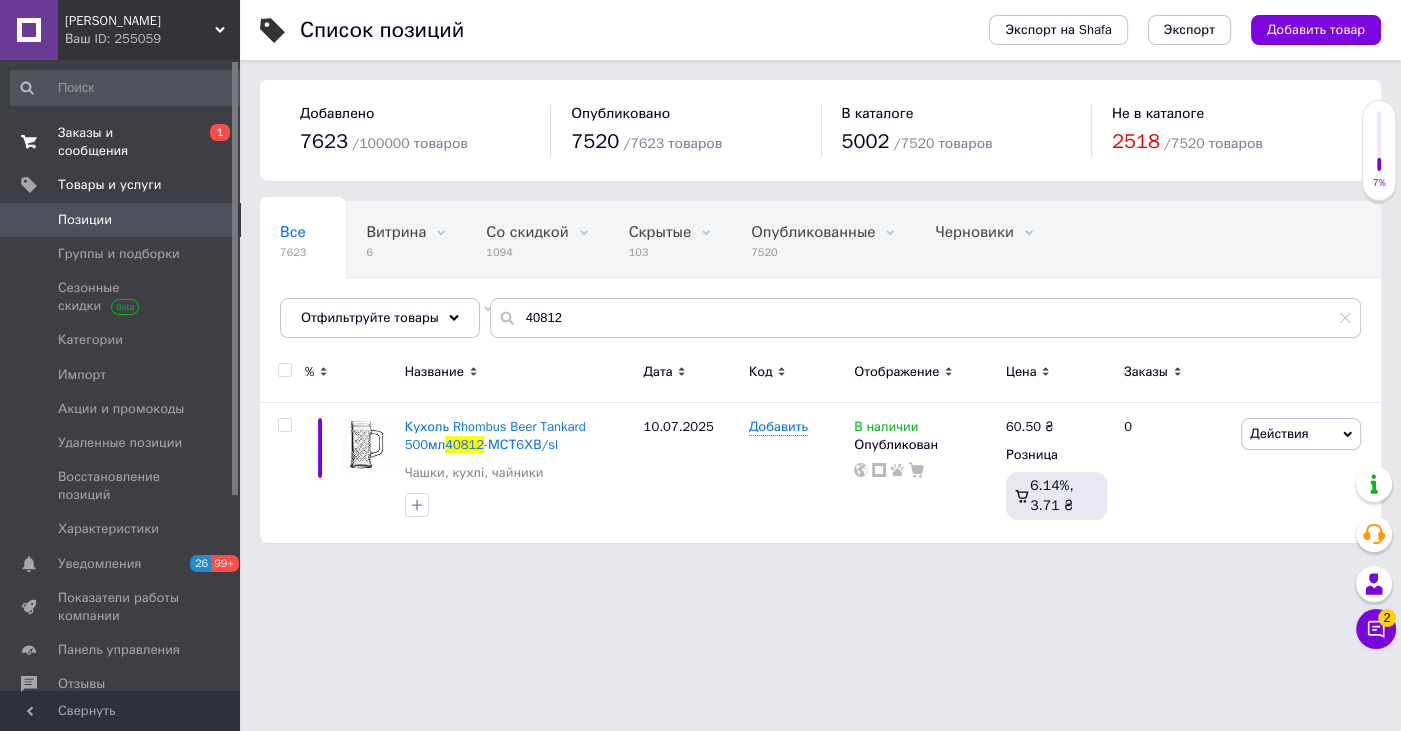 click on "Заказы и сообщения" at bounding box center [121, 142] 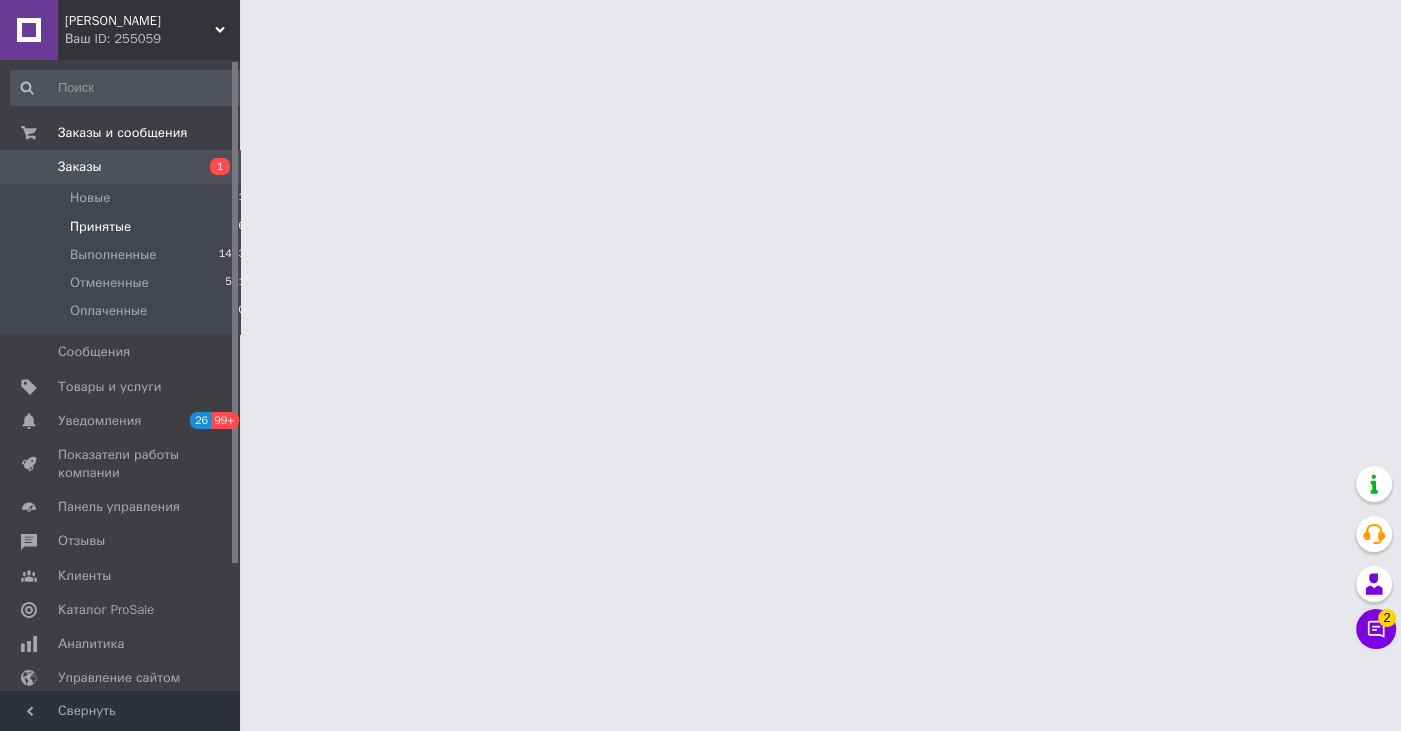 click on "Принятые" at bounding box center (100, 227) 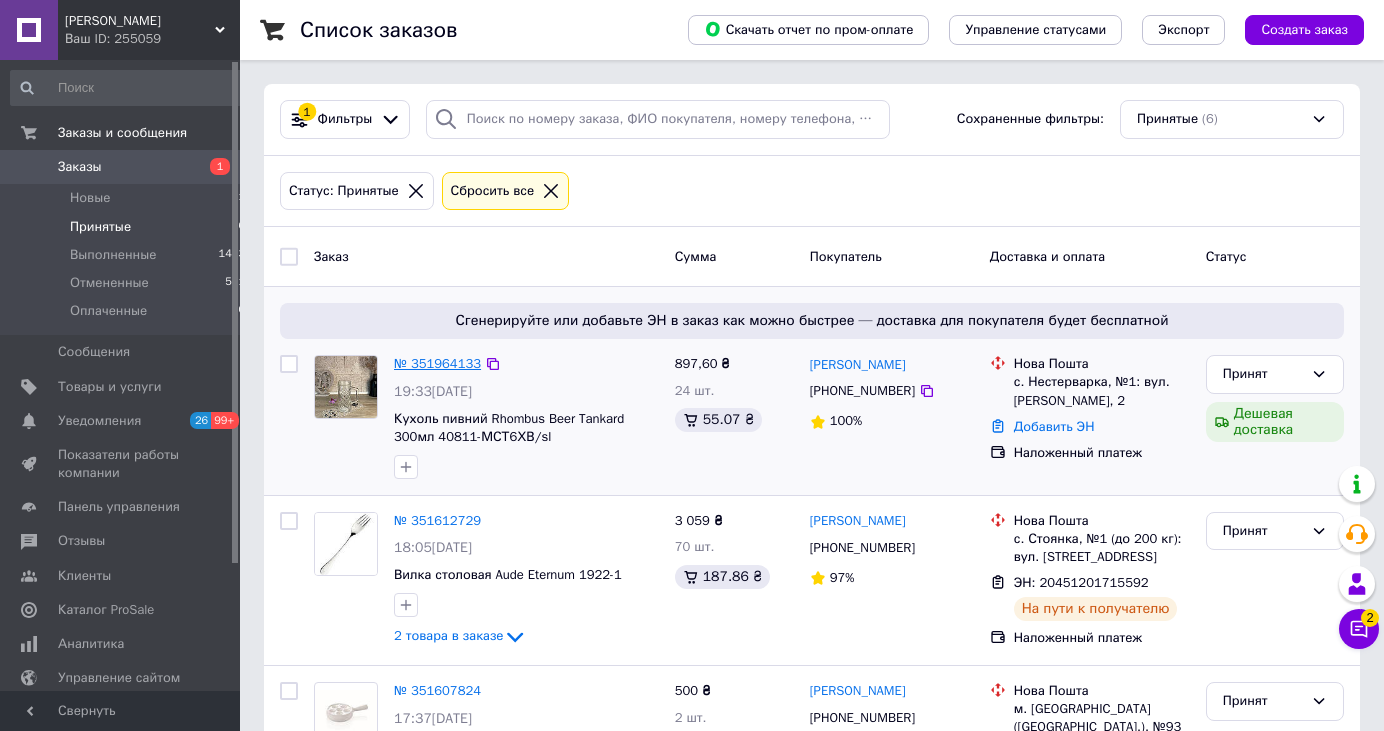 click on "№ 351964133" at bounding box center (437, 363) 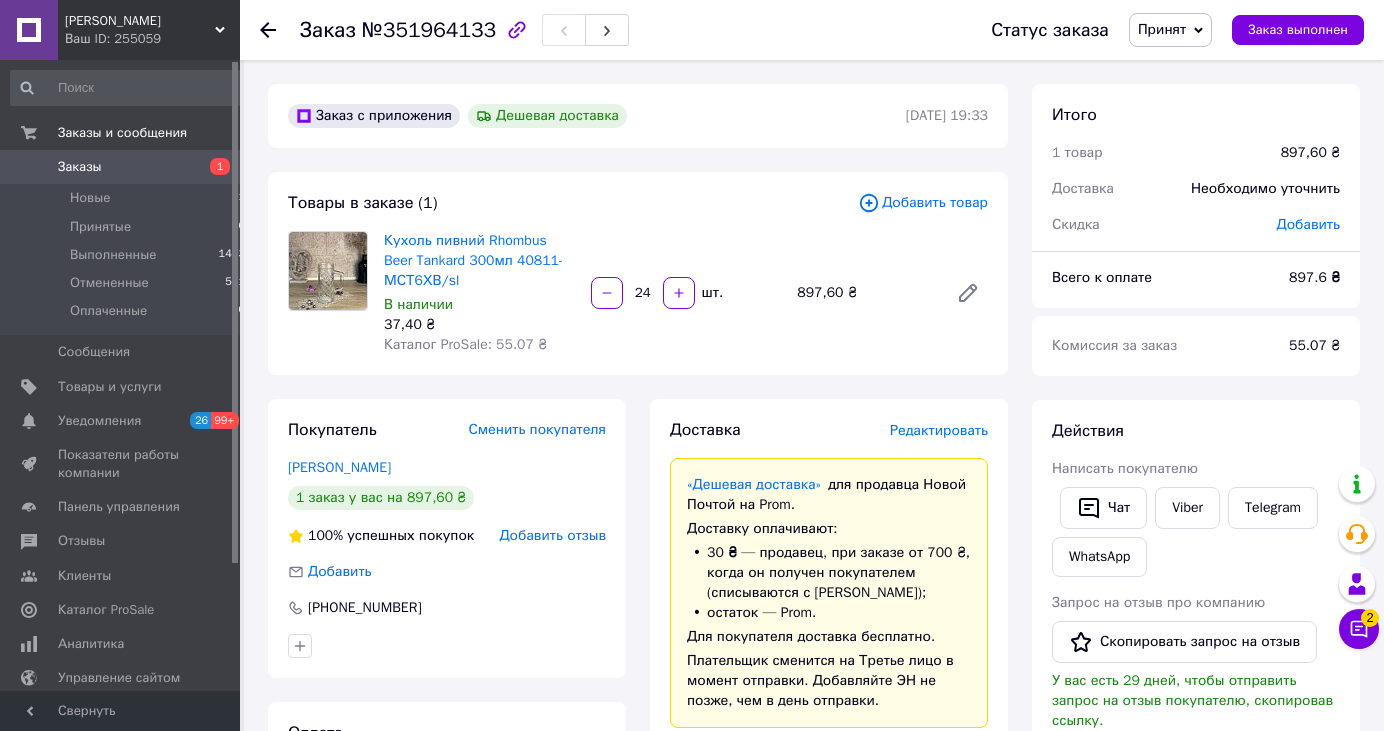 click on "Добавить товар" at bounding box center (923, 203) 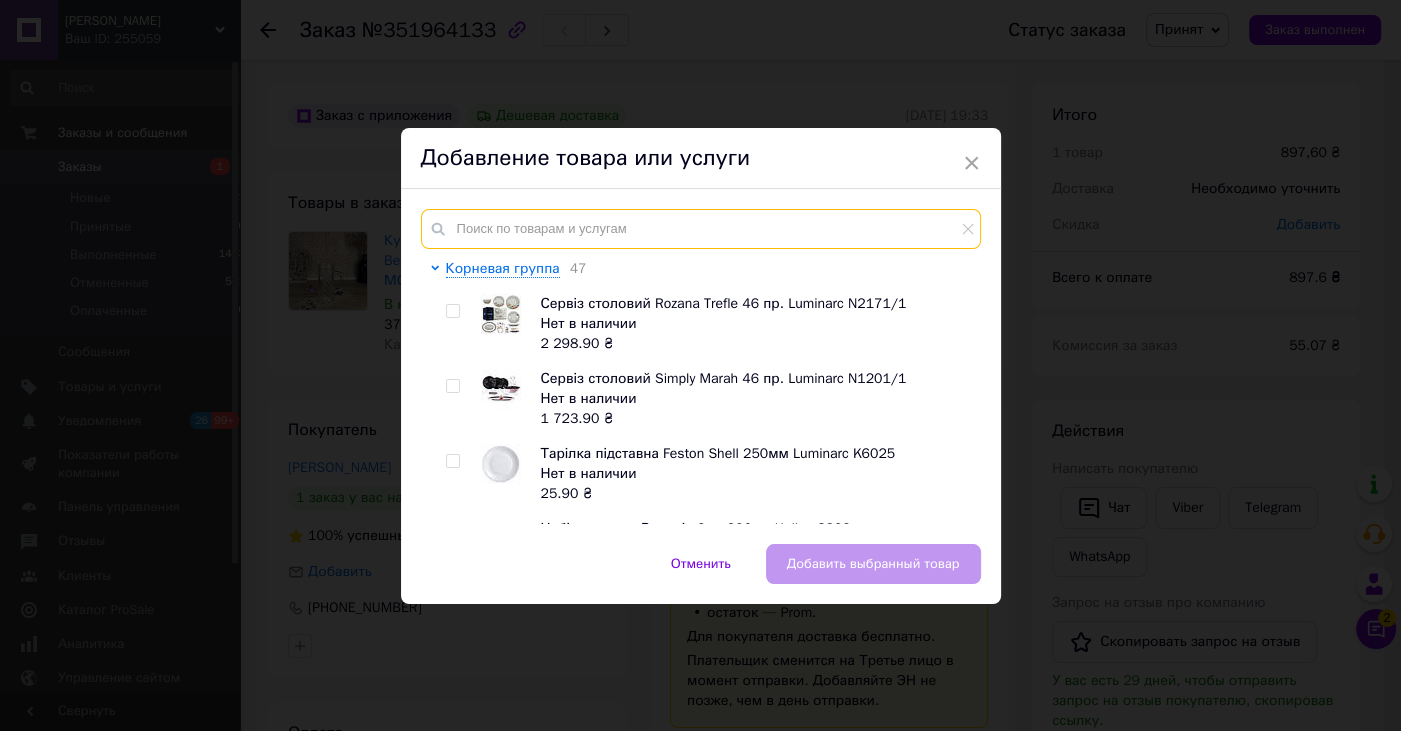 click at bounding box center (701, 229) 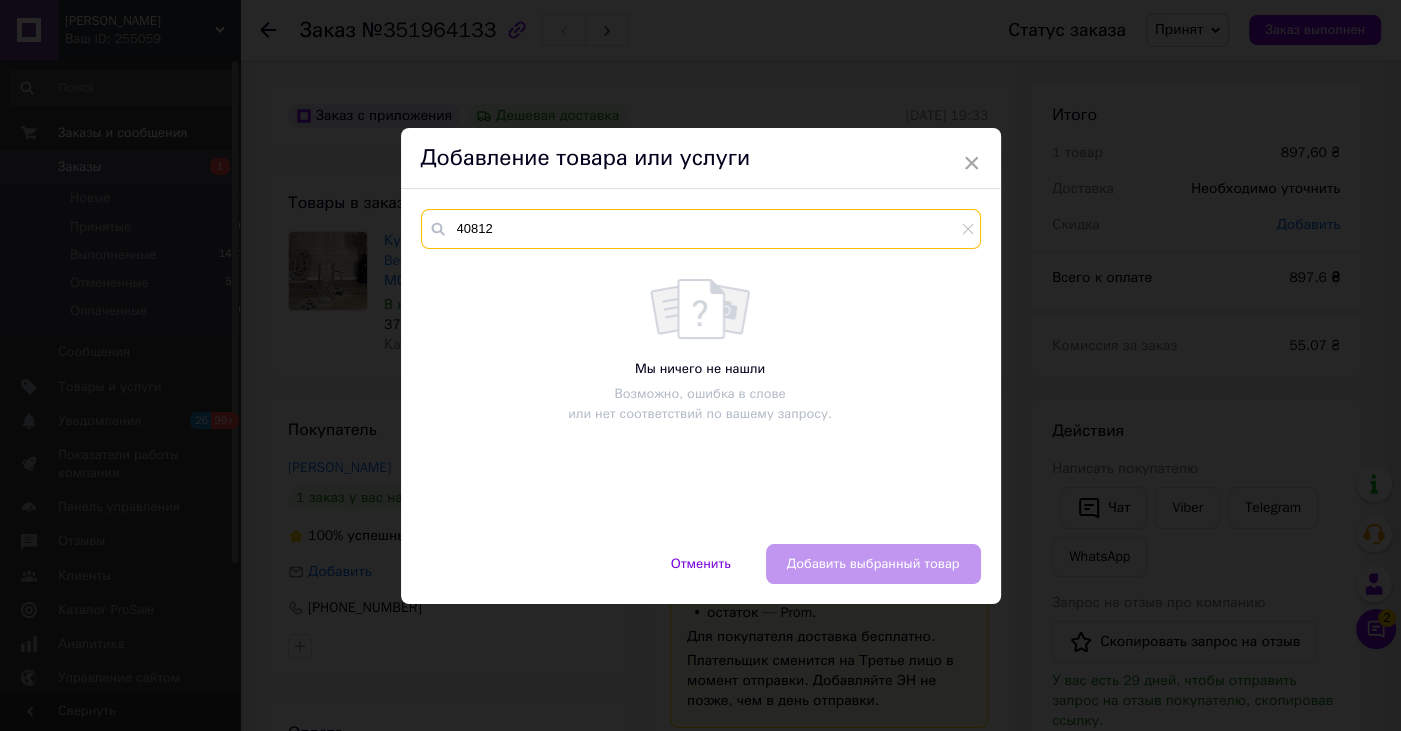 type on "40812" 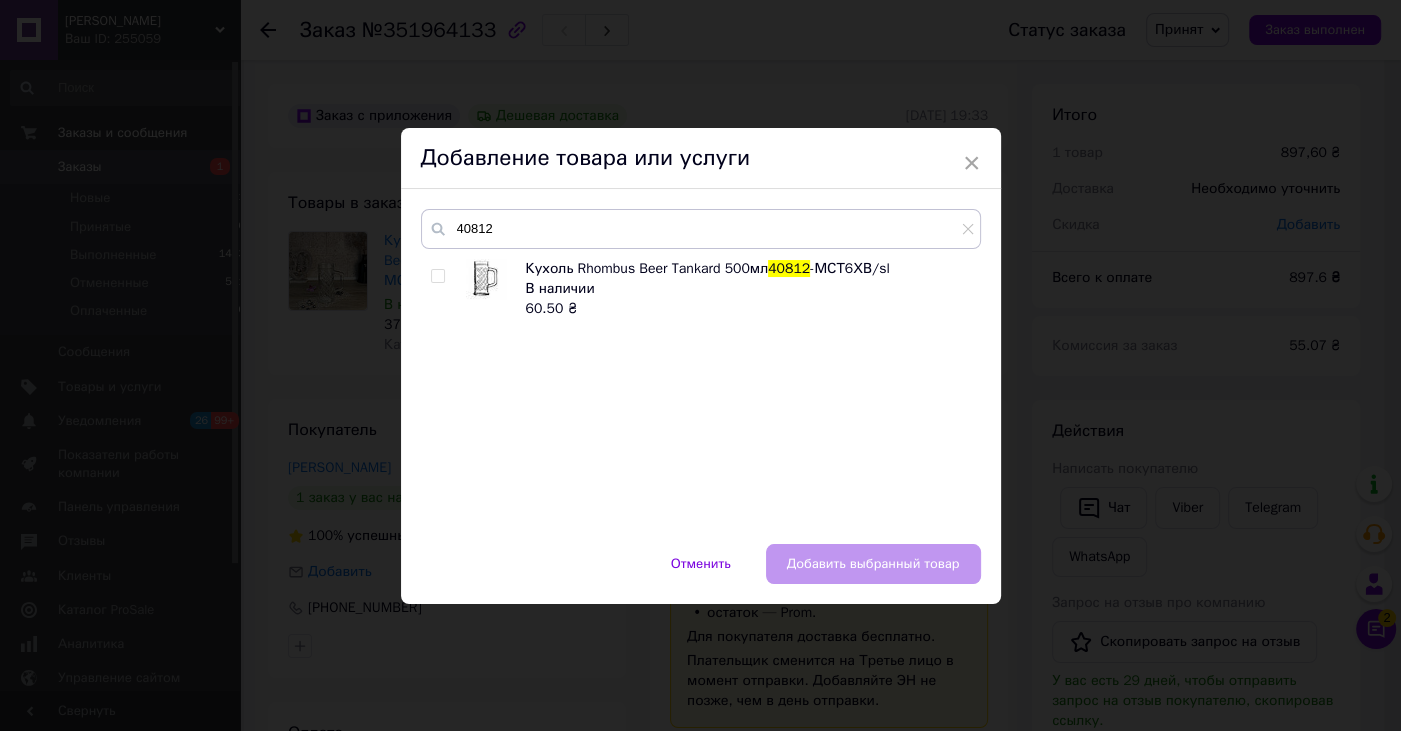 click at bounding box center (437, 276) 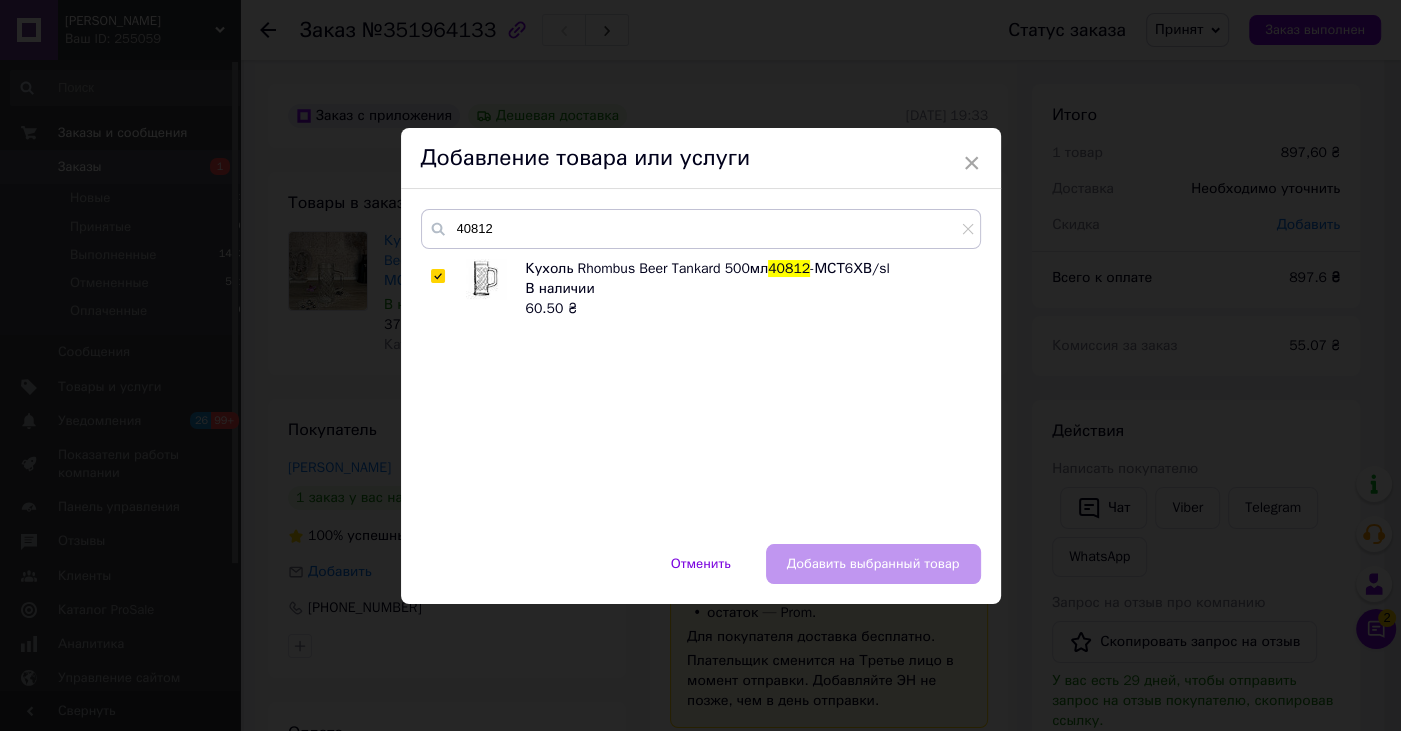 checkbox on "true" 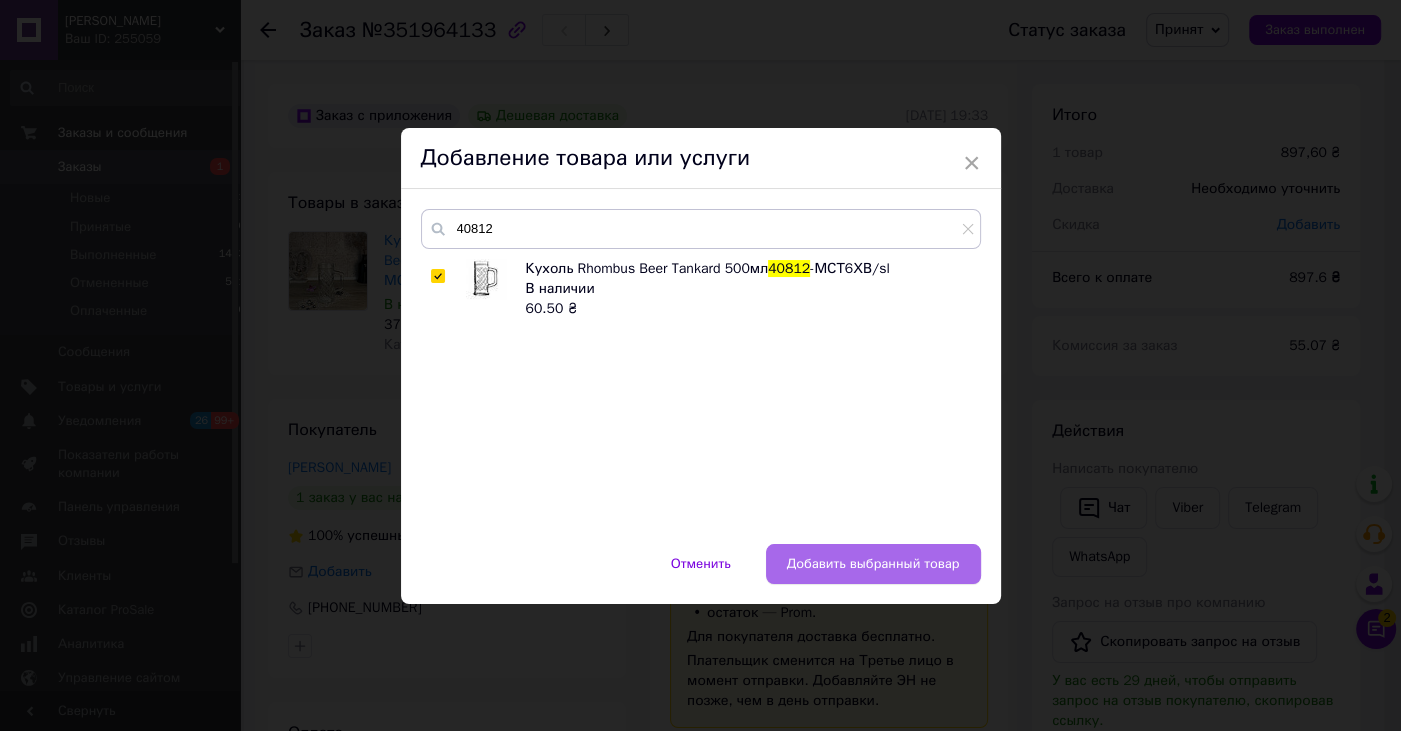 click on "Добавить выбранный товар" at bounding box center (873, 564) 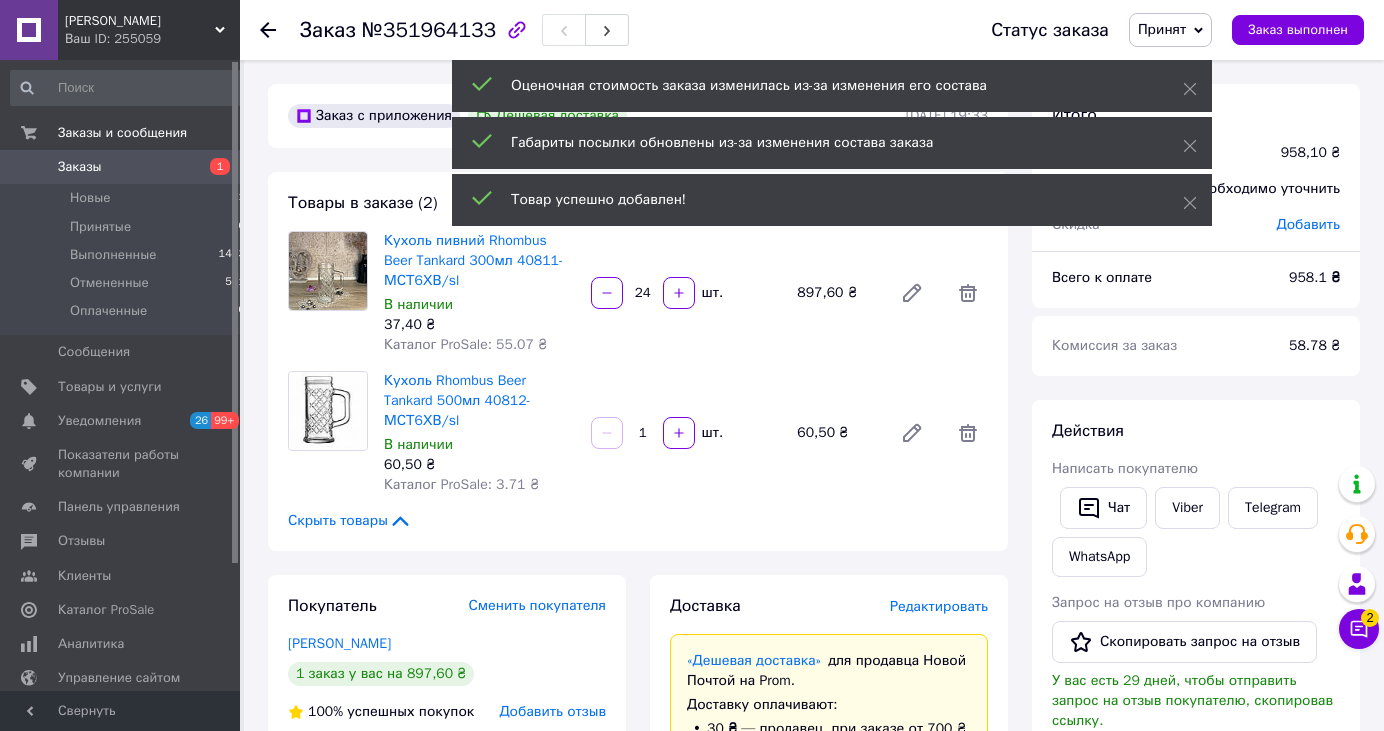click on "1" at bounding box center (643, 433) 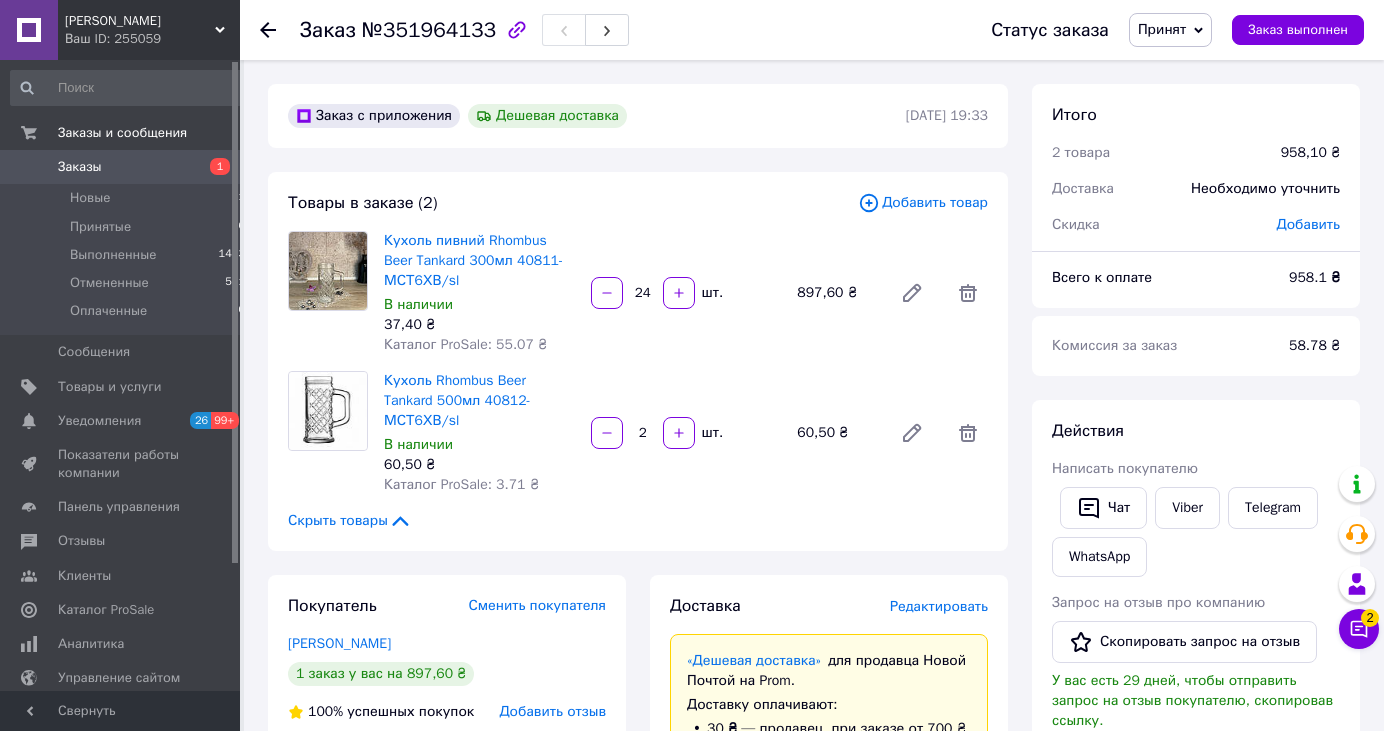 type on "24" 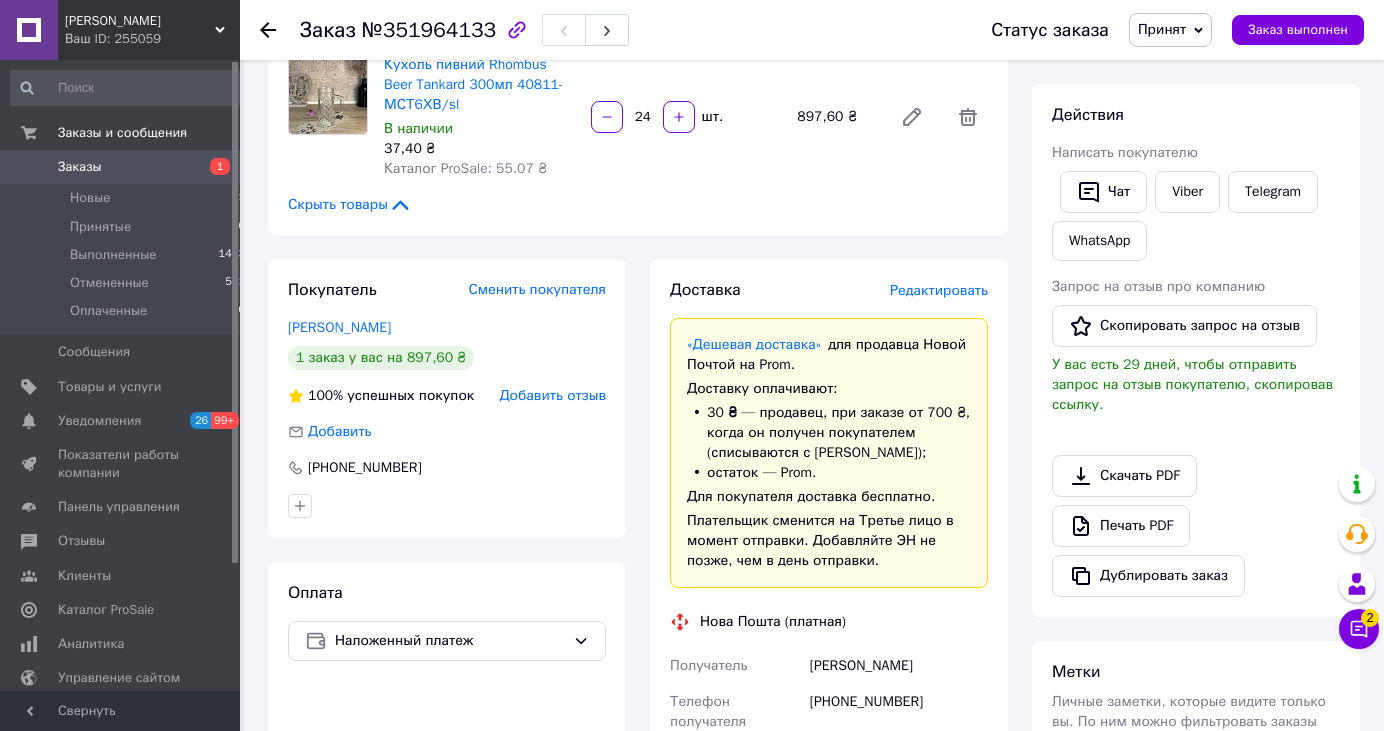 scroll, scrollTop: 0, scrollLeft: 0, axis: both 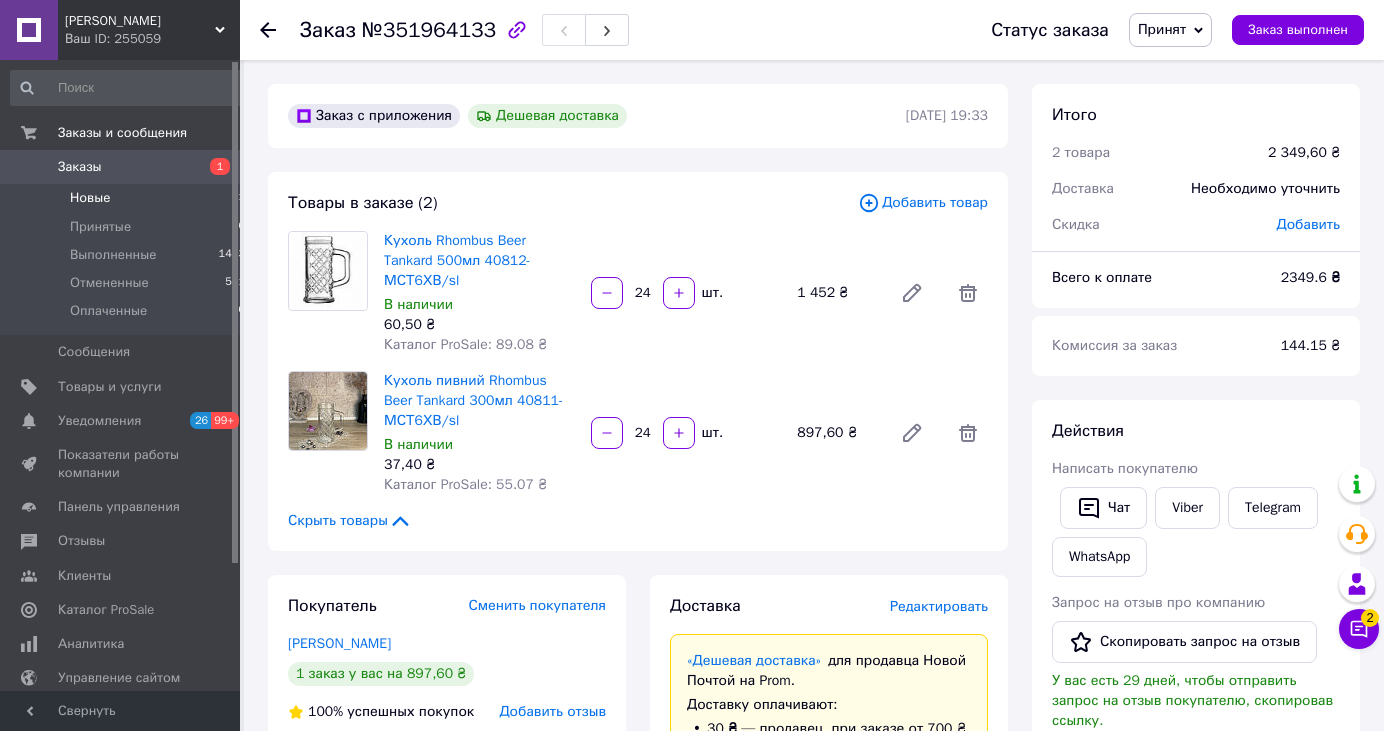 click on "Новые" at bounding box center (90, 198) 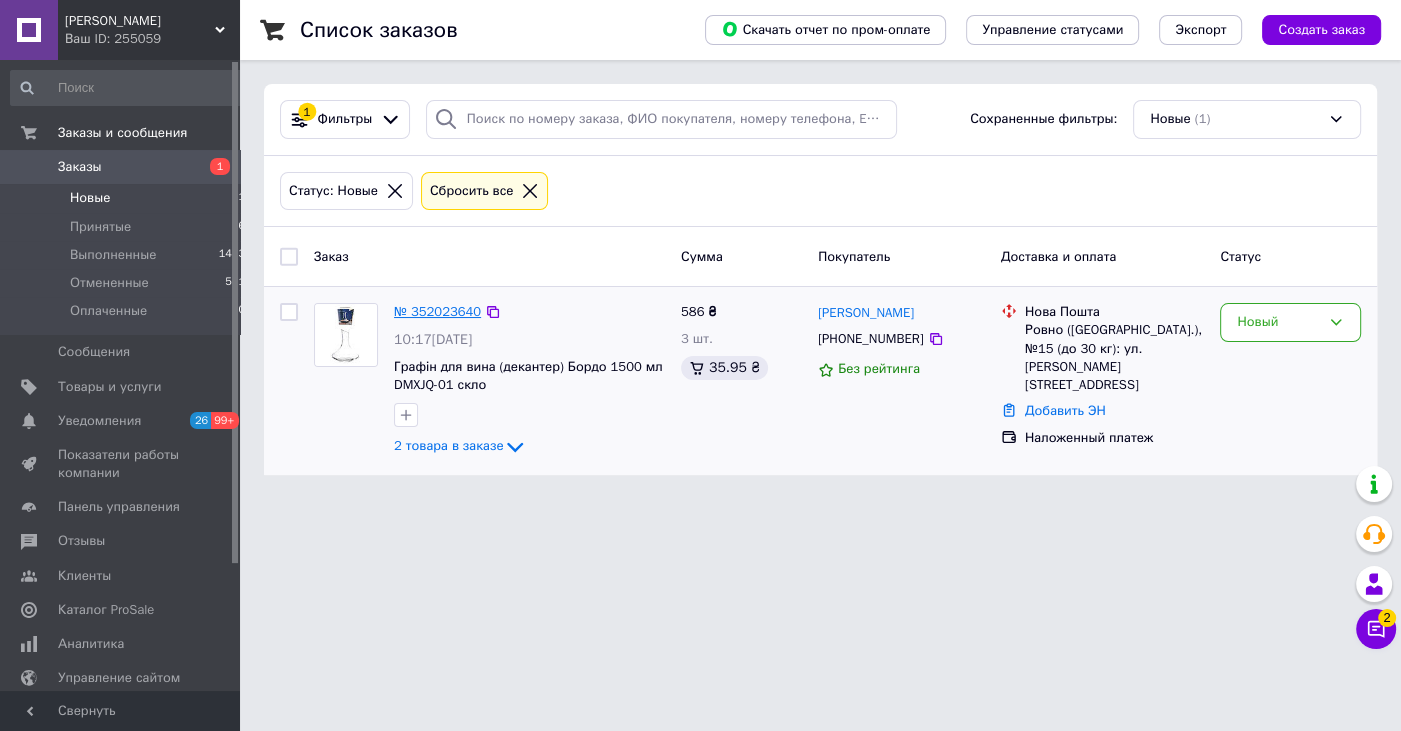 click on "№ 352023640" at bounding box center (437, 311) 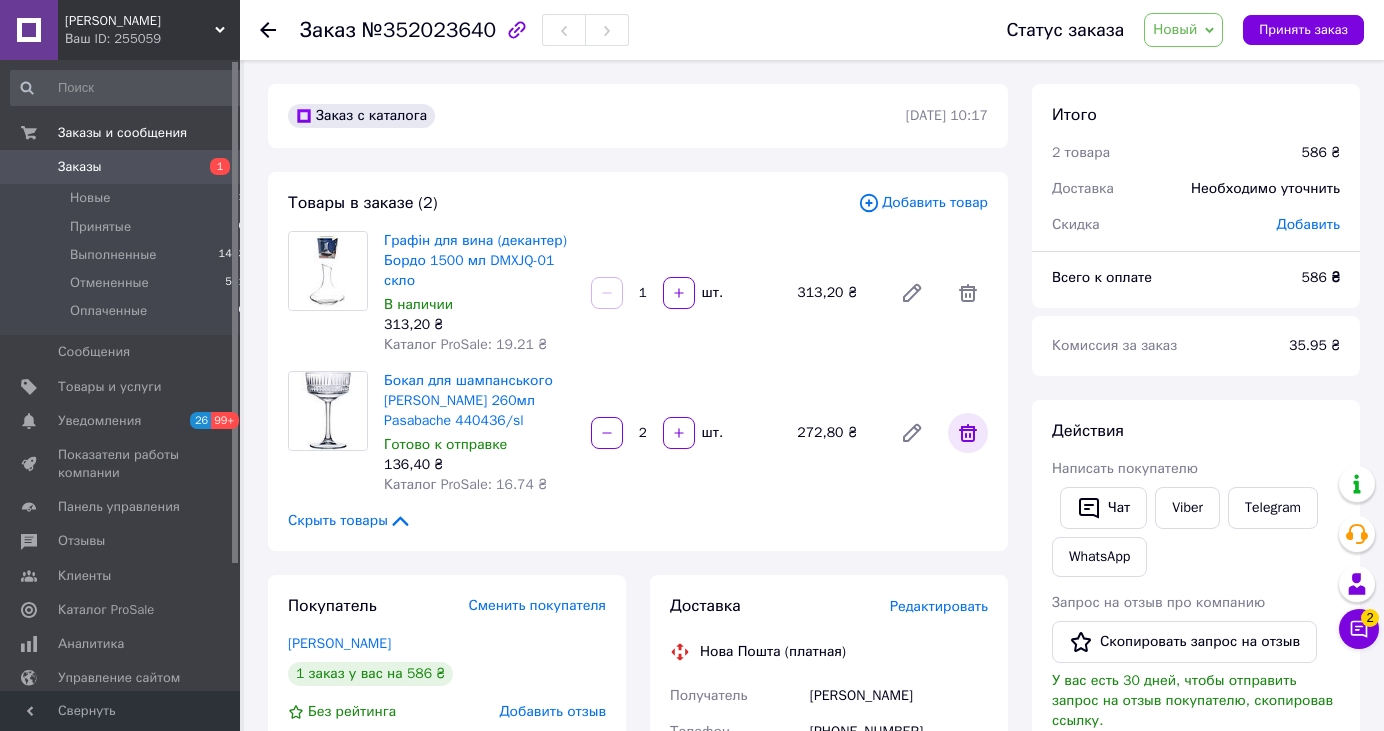 click 